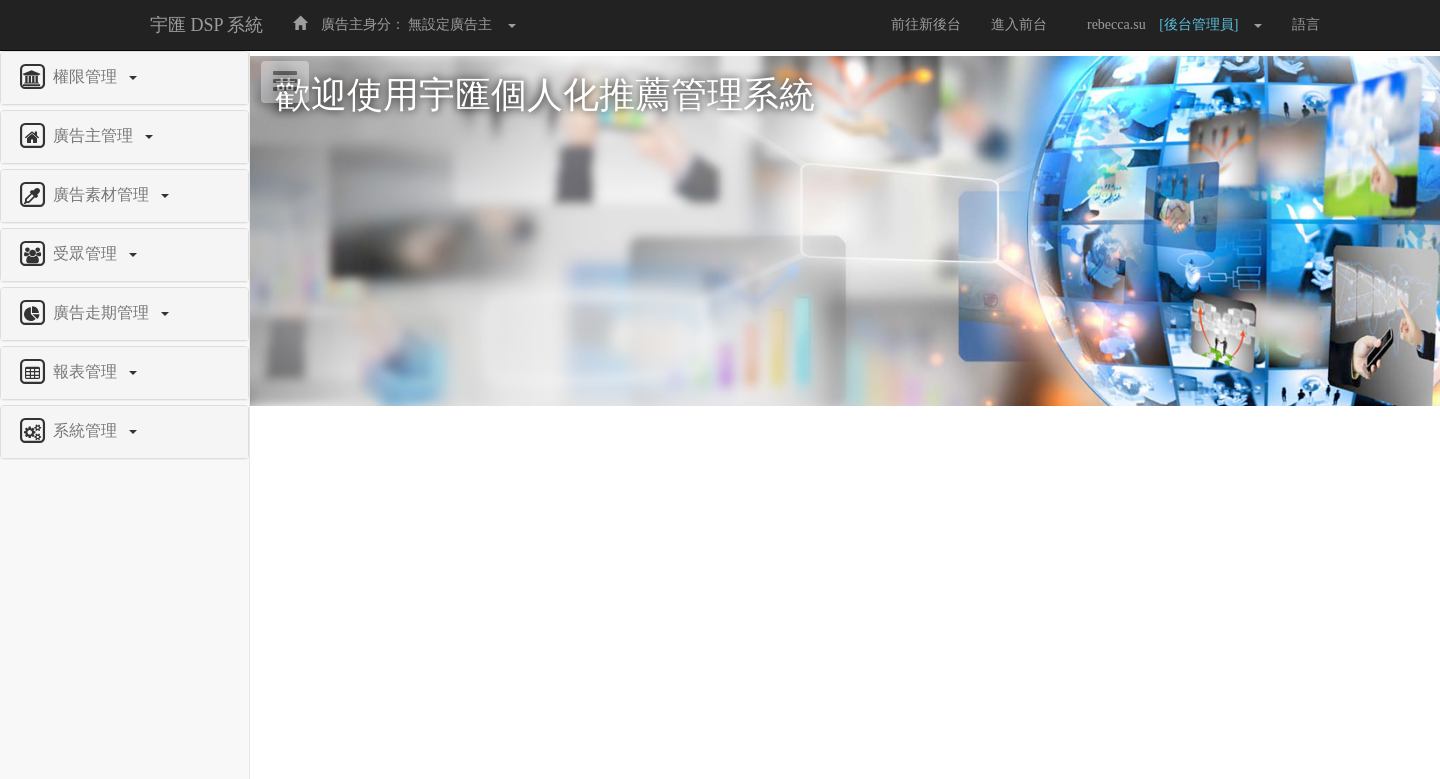 scroll, scrollTop: 0, scrollLeft: 0, axis: both 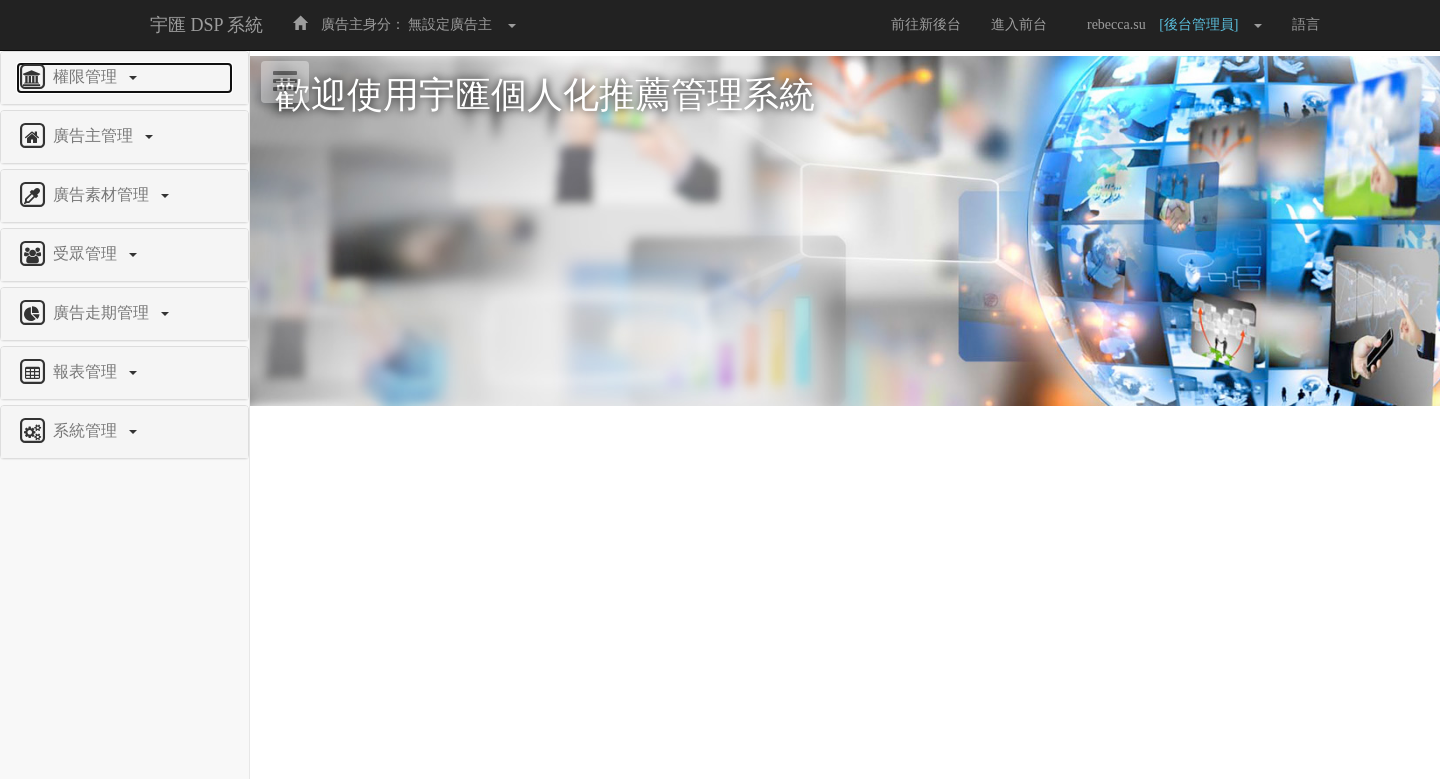 click on "權限管理" at bounding box center [87, 76] 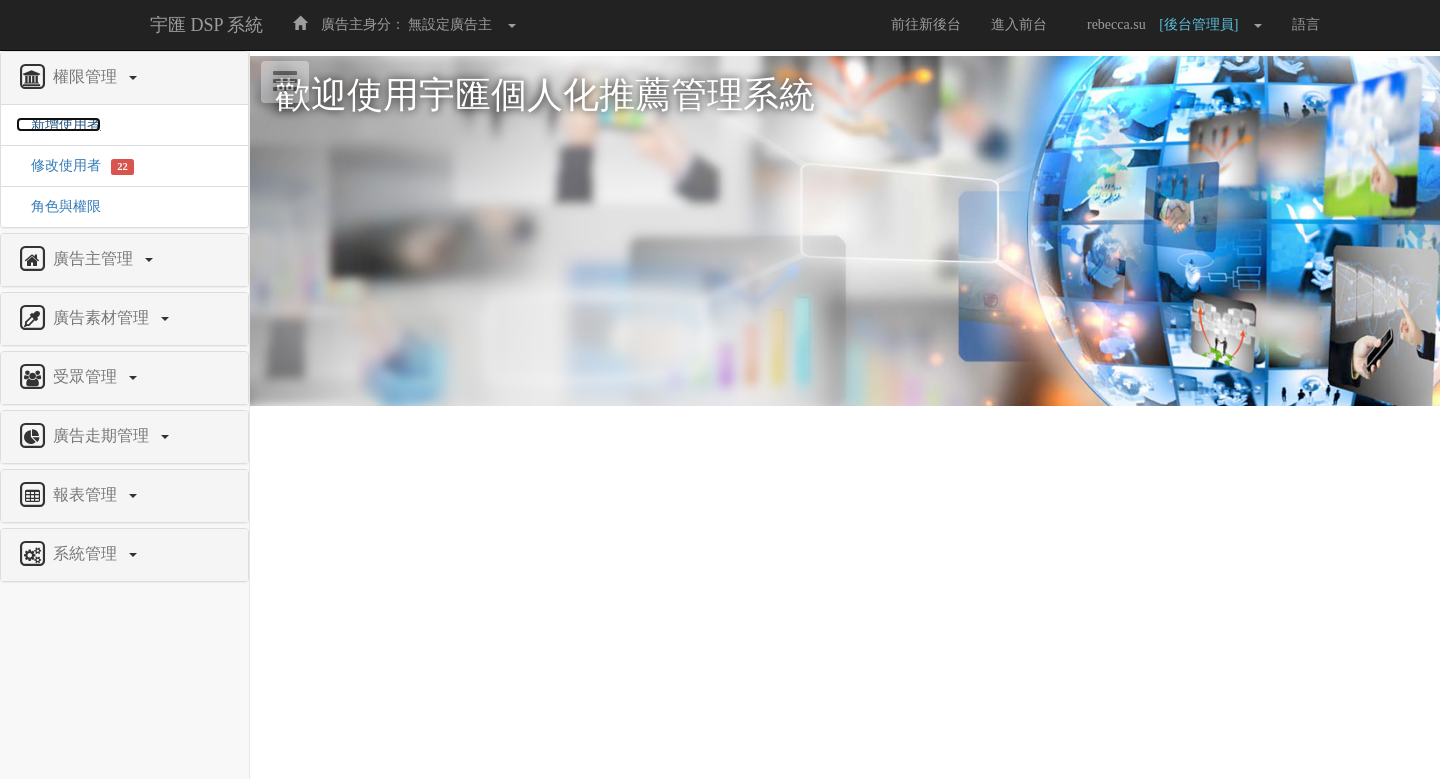 click on "新增使用者" at bounding box center [58, 124] 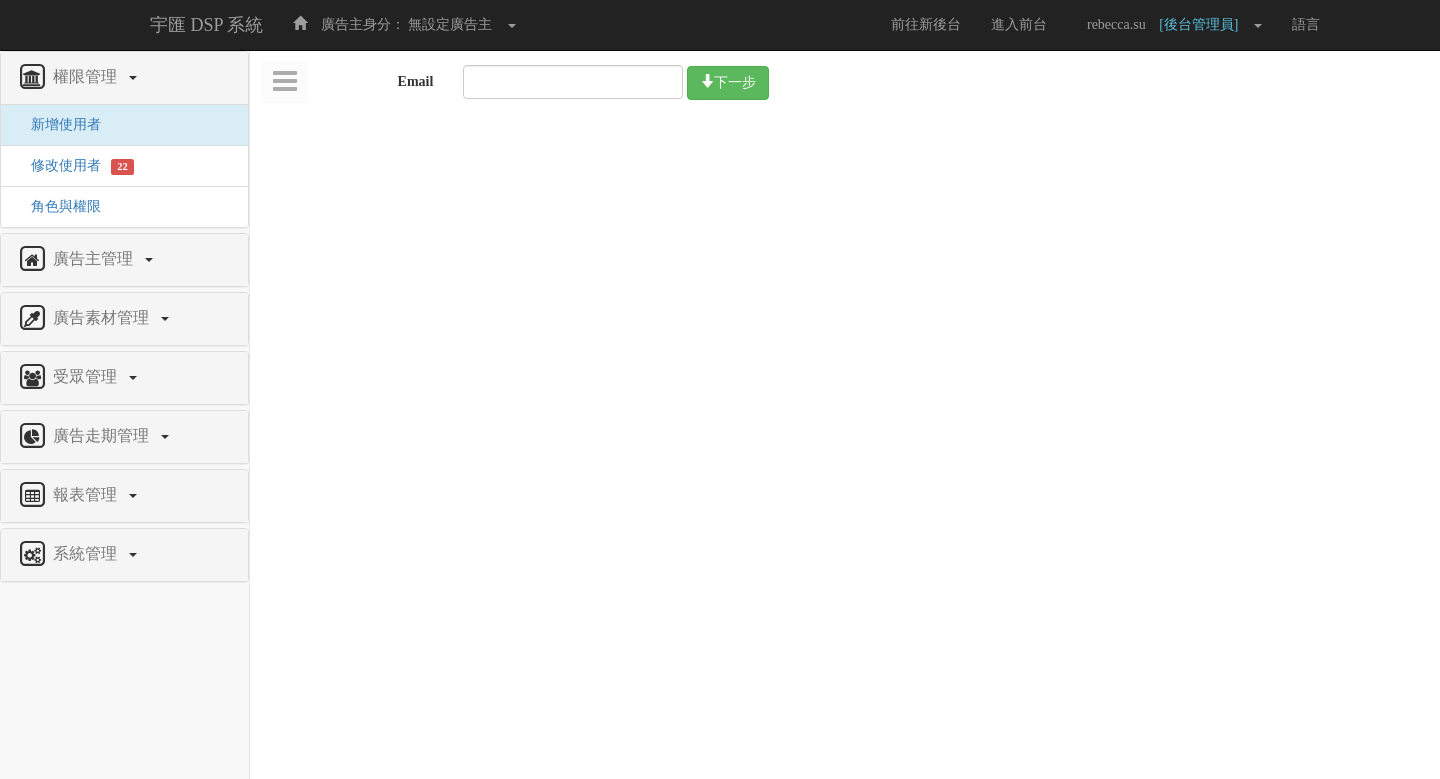 scroll, scrollTop: 0, scrollLeft: 0, axis: both 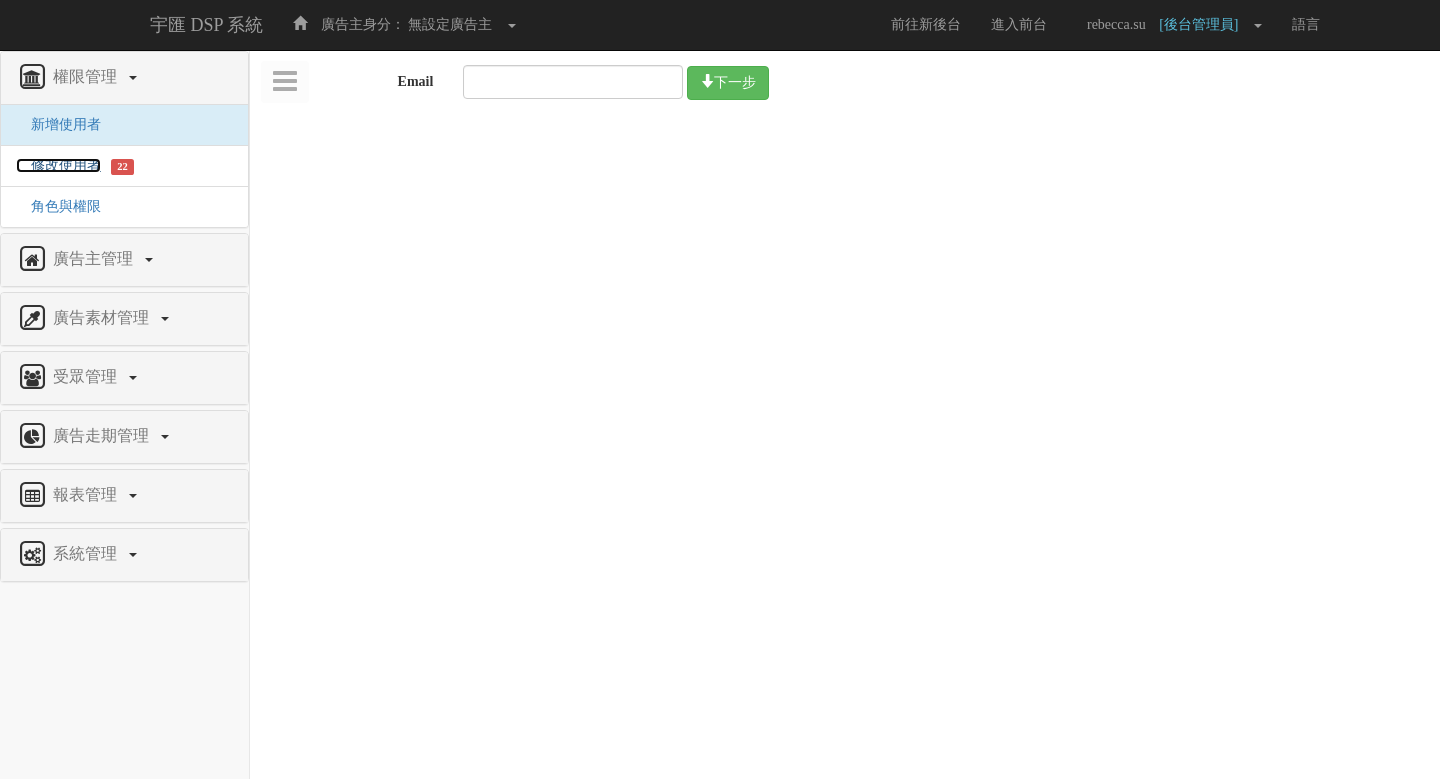 click on "修改使用者" at bounding box center [58, 165] 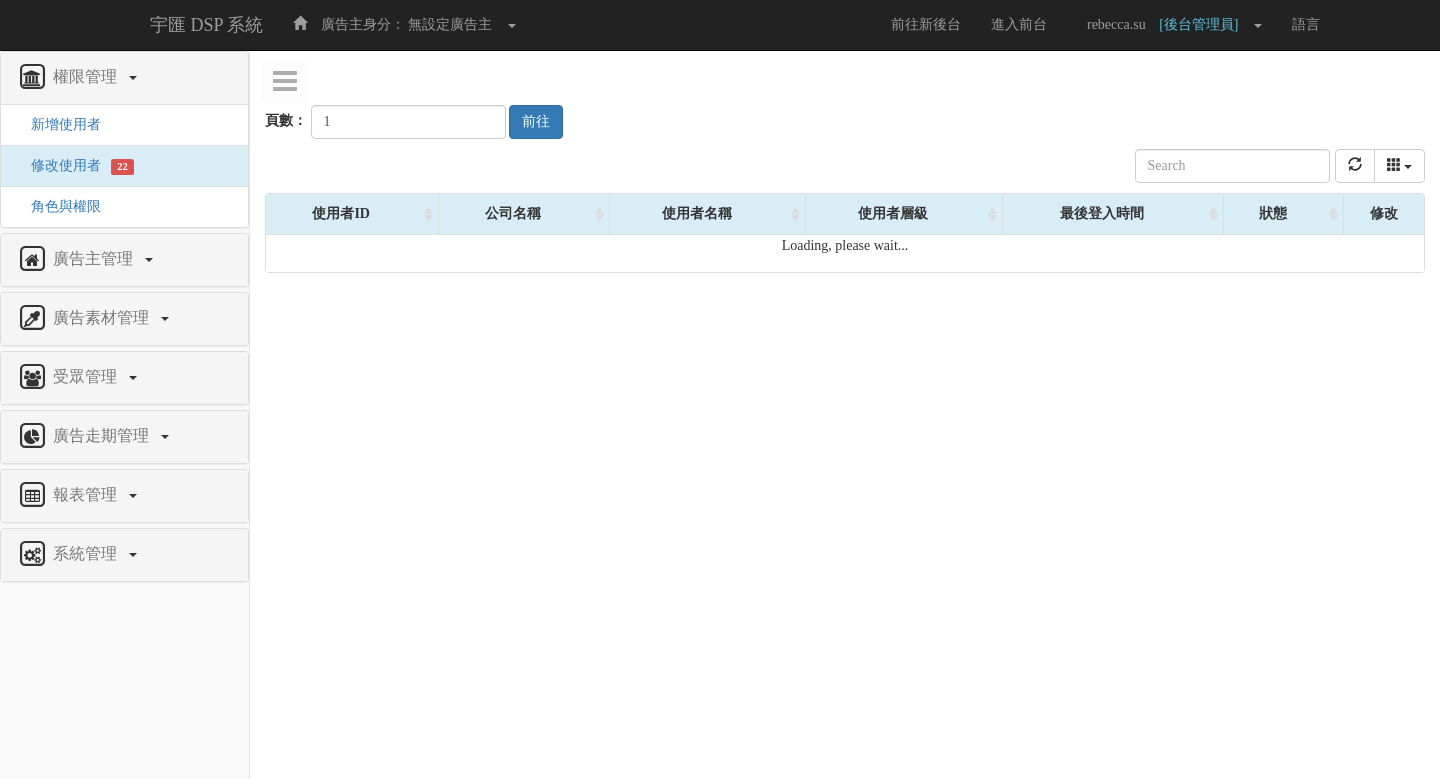 scroll, scrollTop: 0, scrollLeft: 0, axis: both 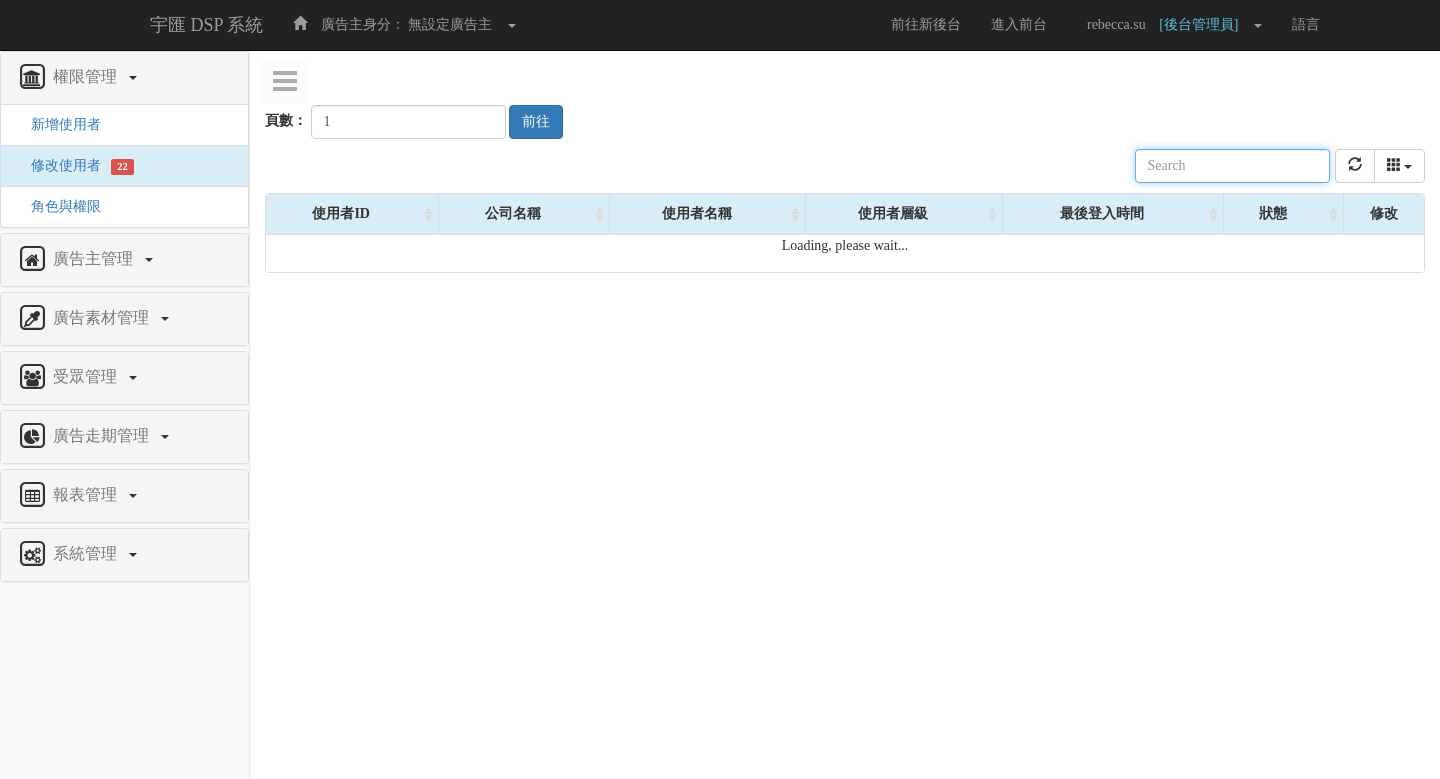 click at bounding box center [1232, 166] 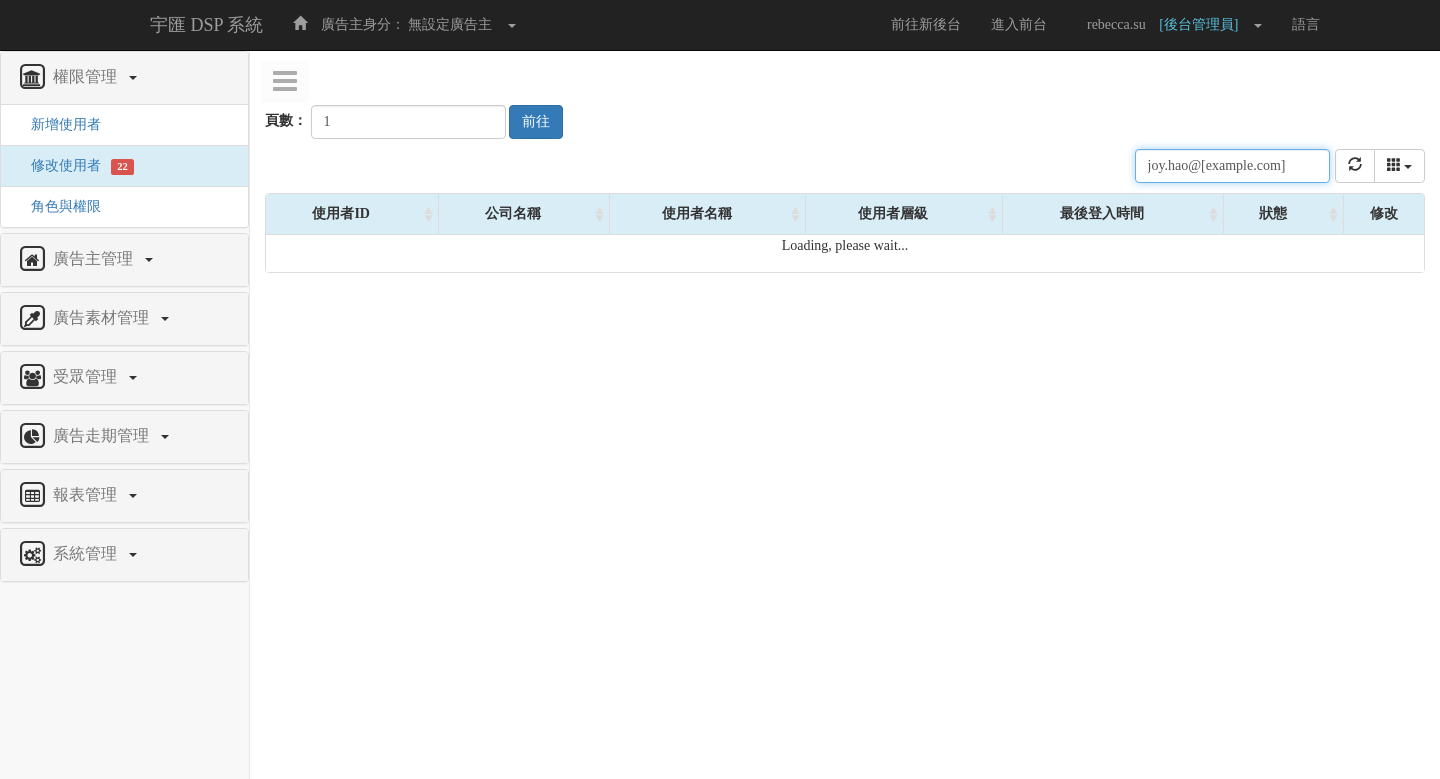 type on "joy.hao@[example.com]" 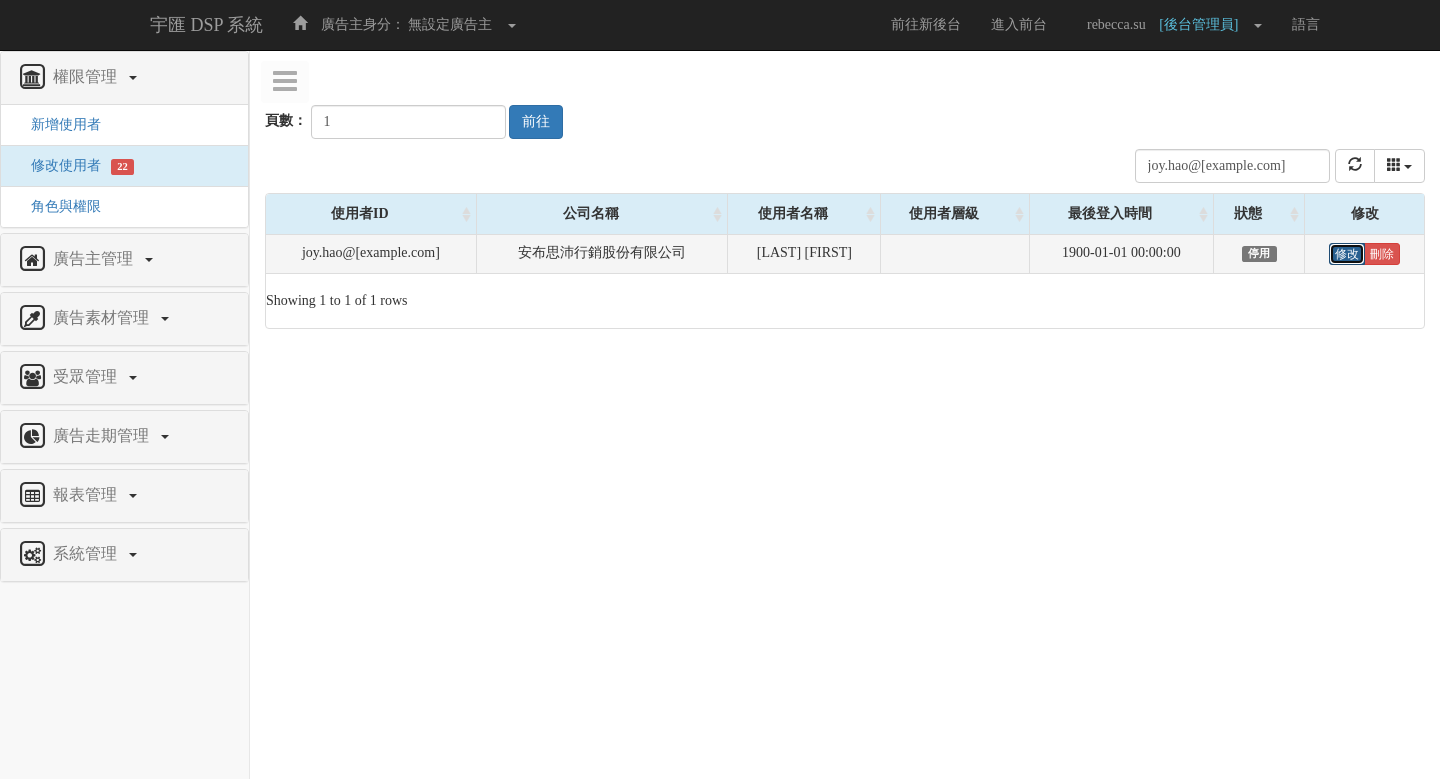 click on "修改" at bounding box center [1347, 254] 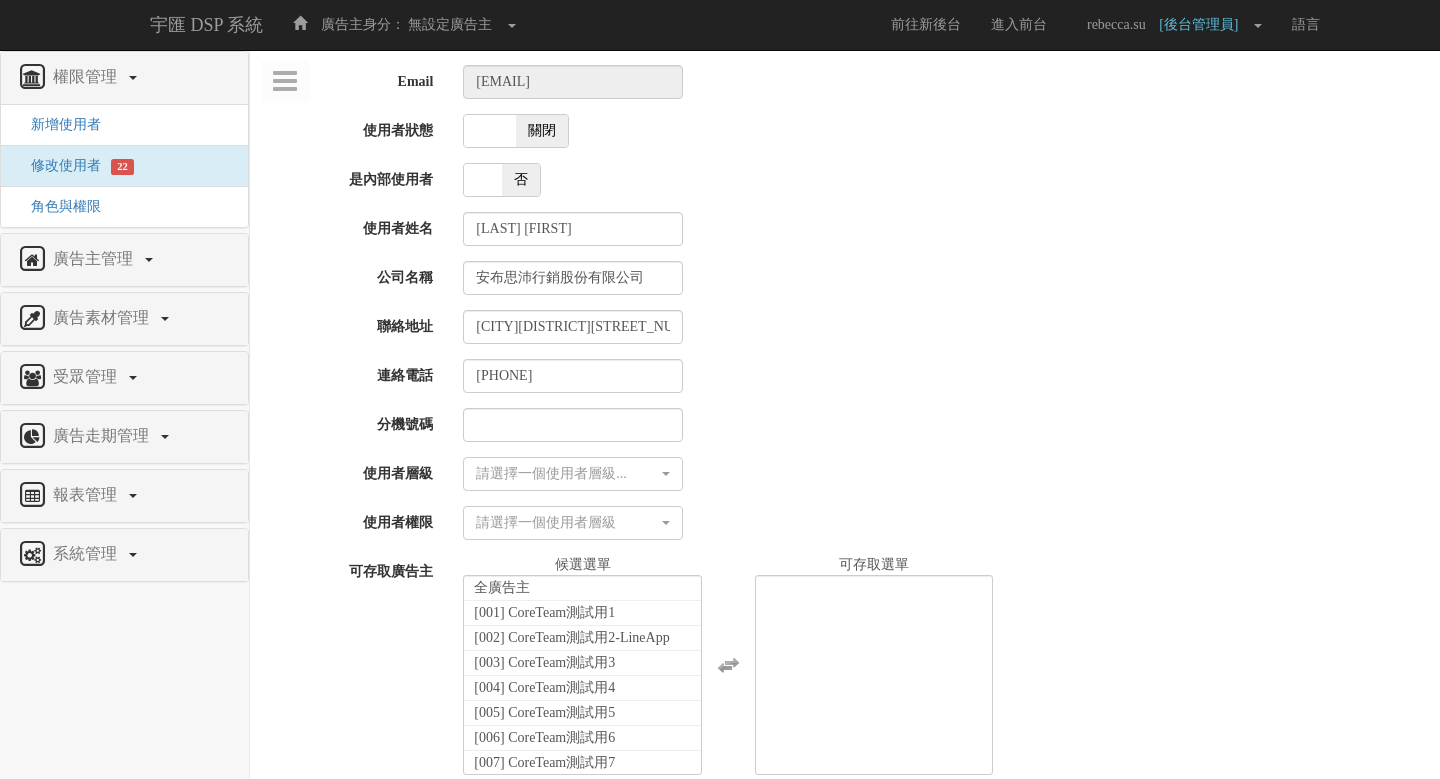 select 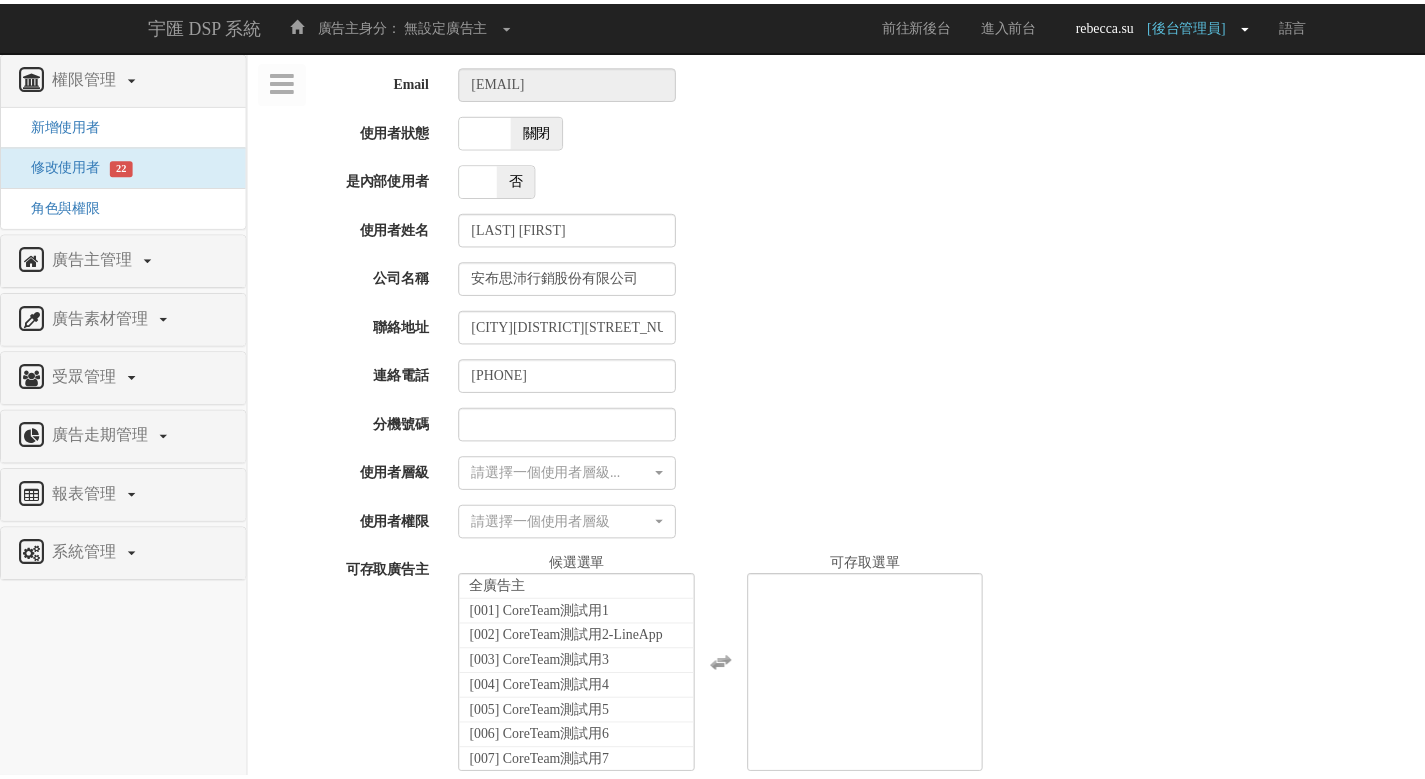scroll, scrollTop: 0, scrollLeft: 0, axis: both 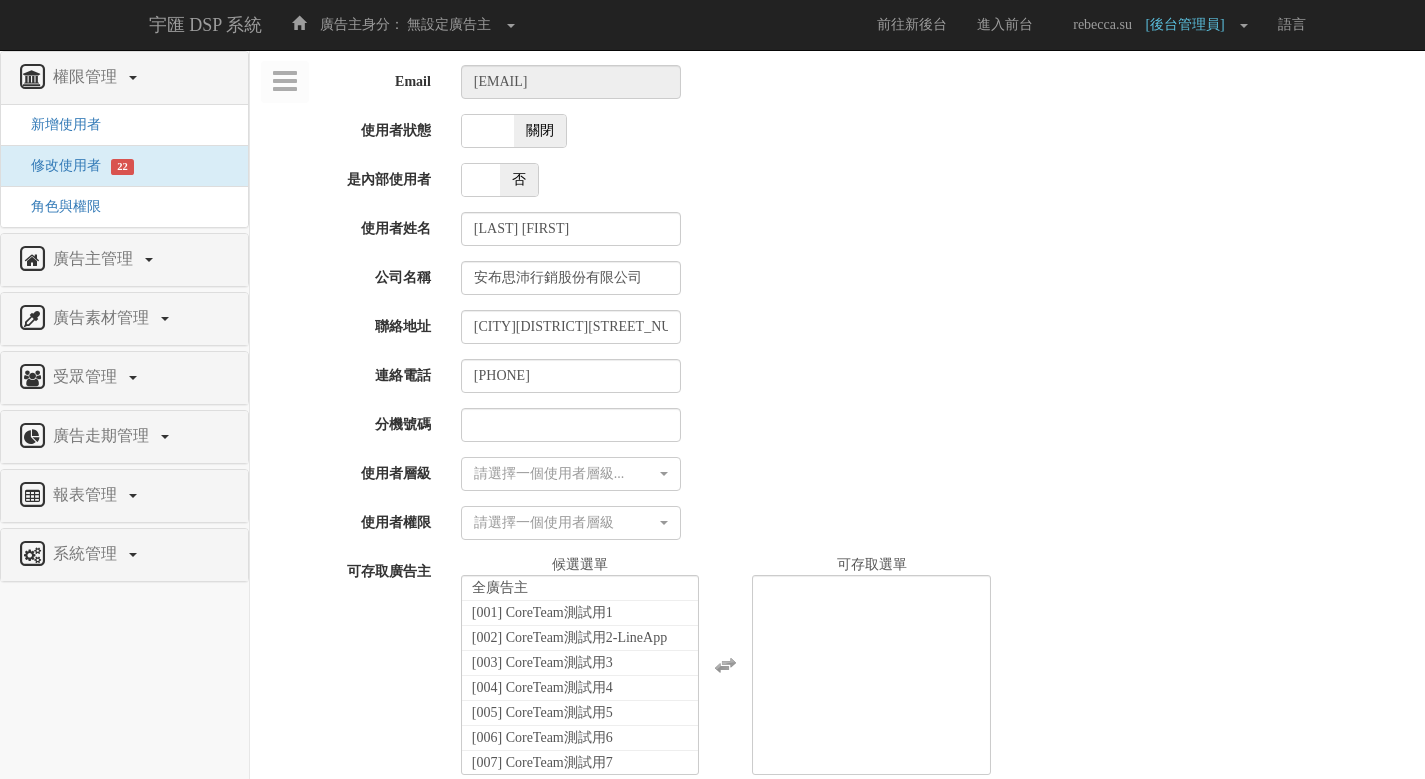 click on "關閉" at bounding box center (540, 131) 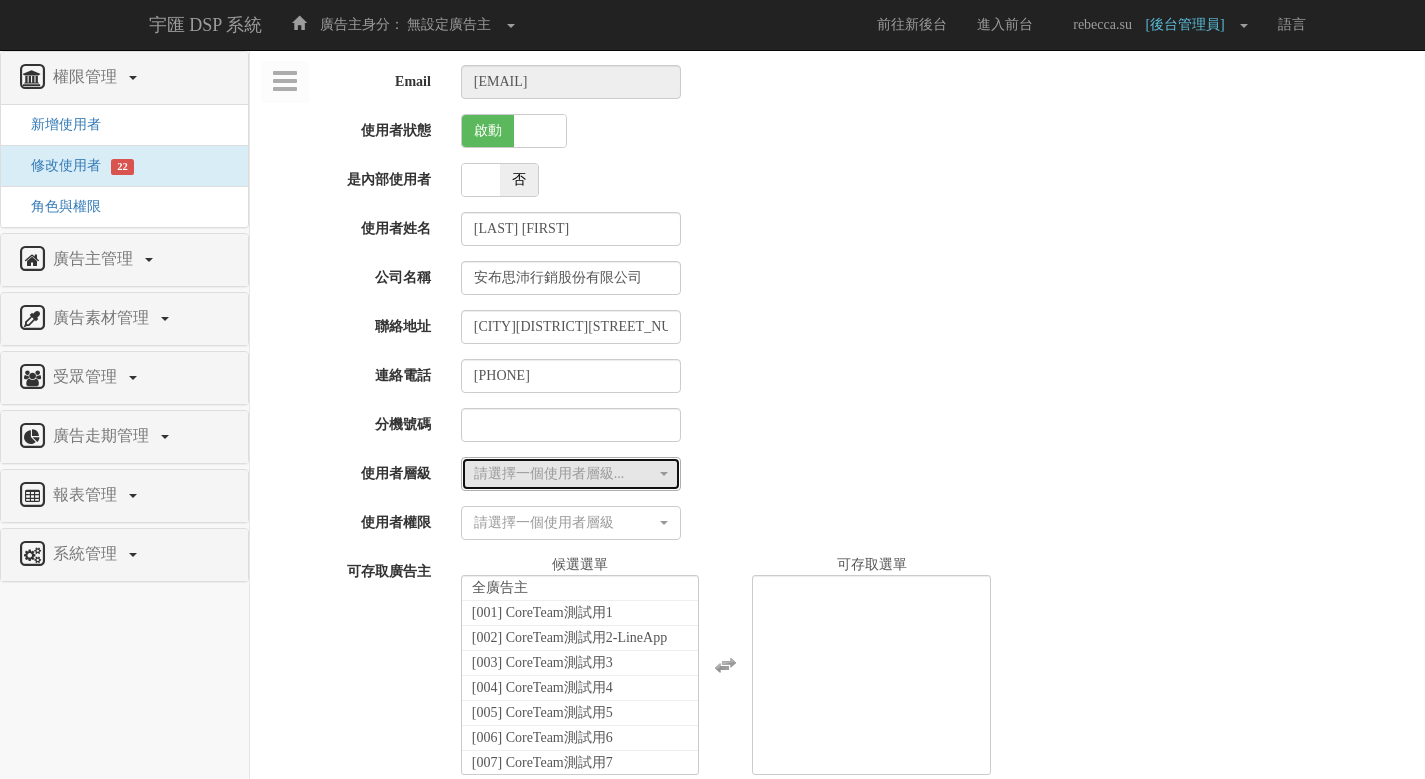 click on "請選擇一個使用者層級..." at bounding box center [565, 474] 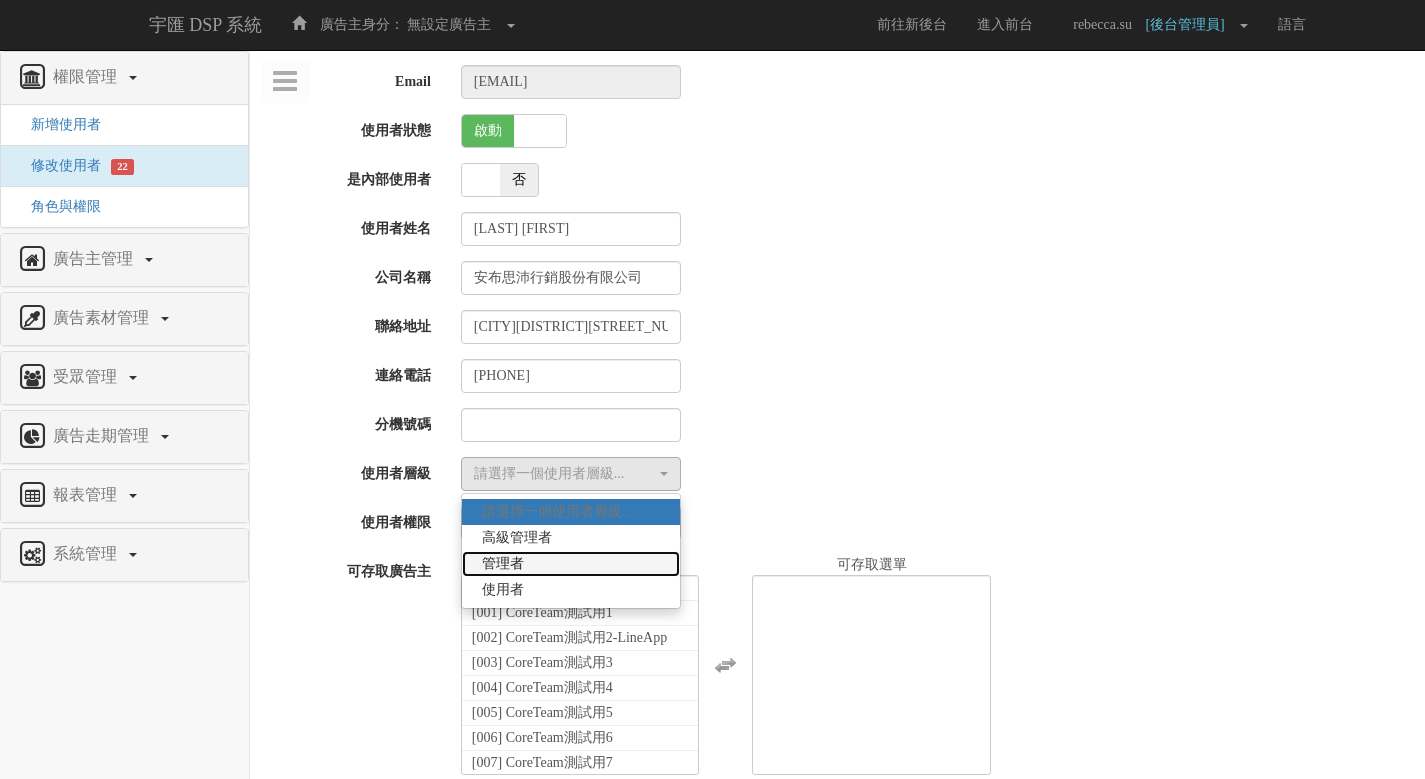 click on "管理者" at bounding box center (571, 564) 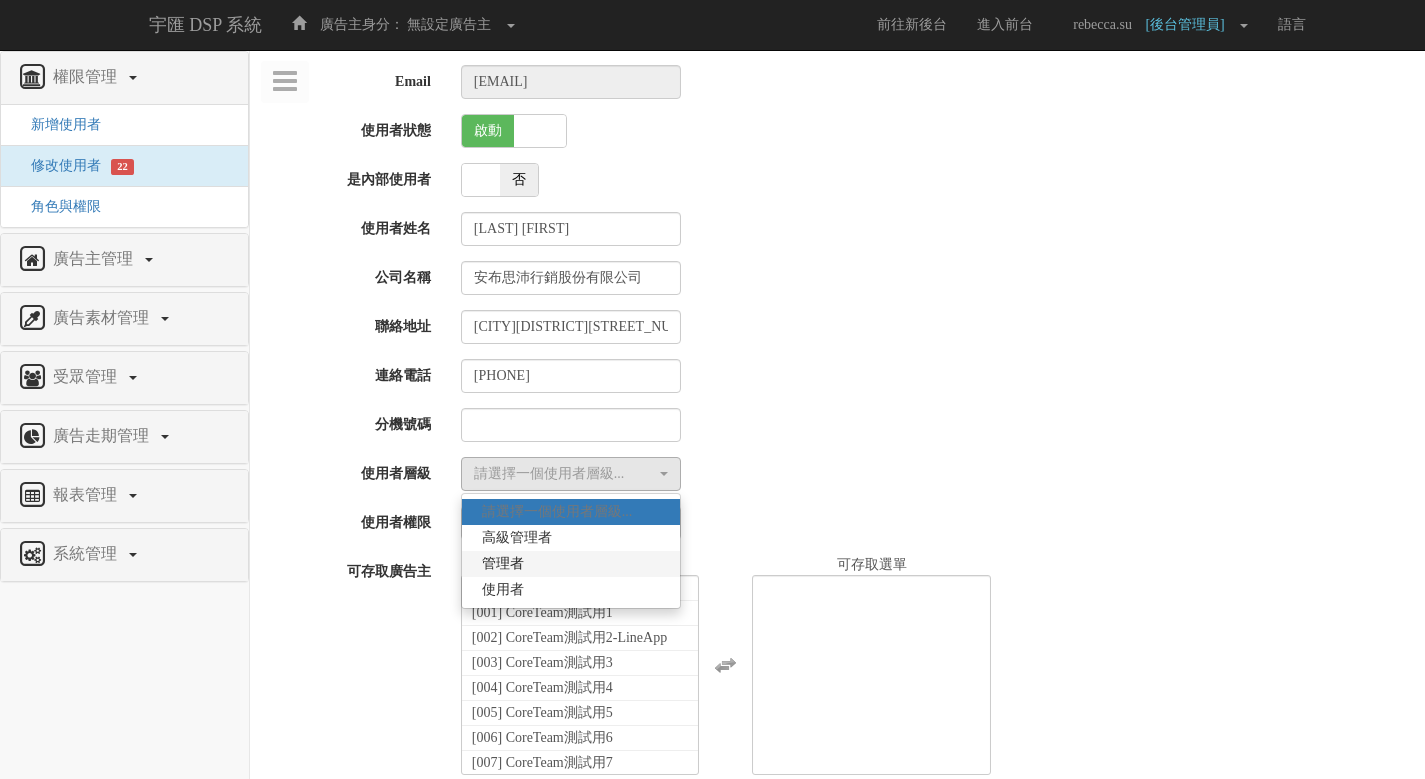 select on "Manager" 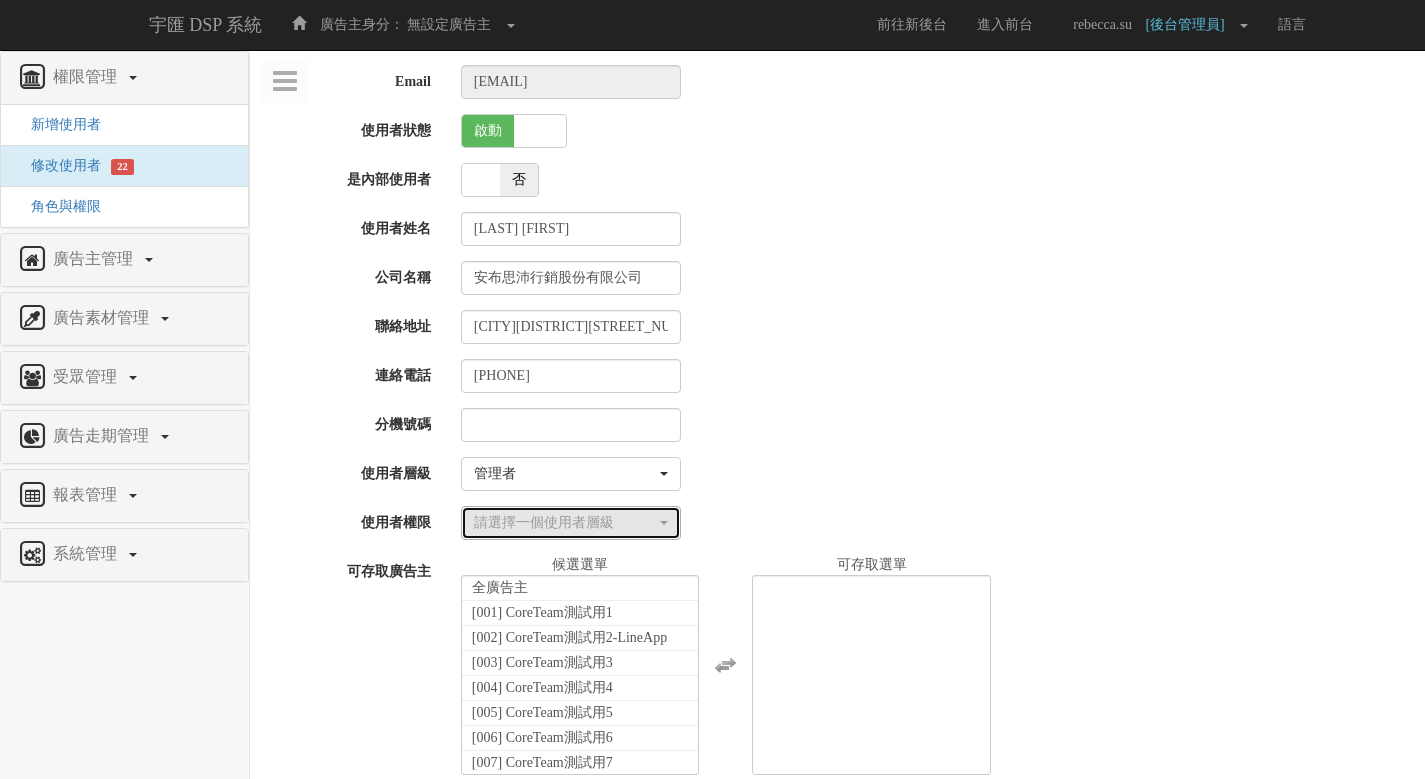 click on "請選擇一個使用者層級" at bounding box center [565, 523] 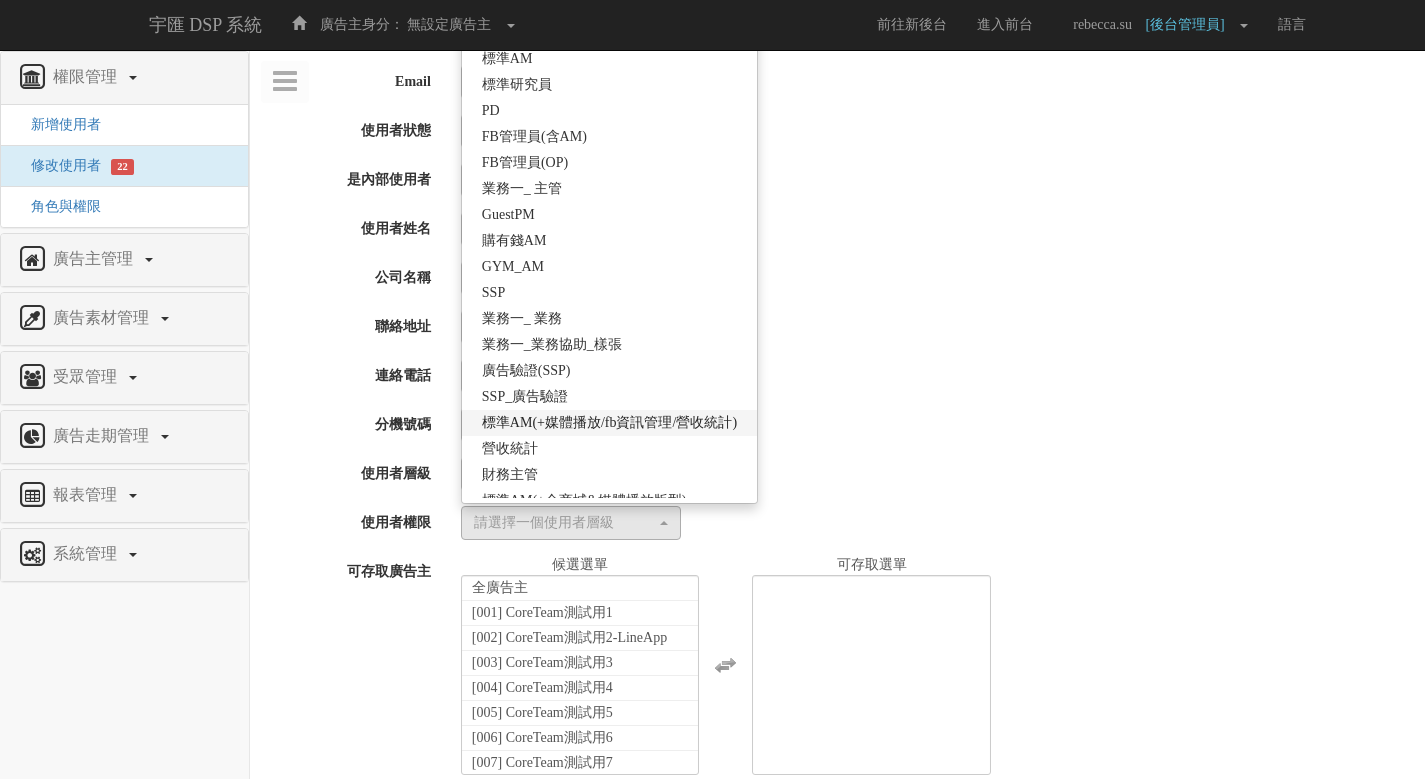scroll, scrollTop: 434, scrollLeft: 0, axis: vertical 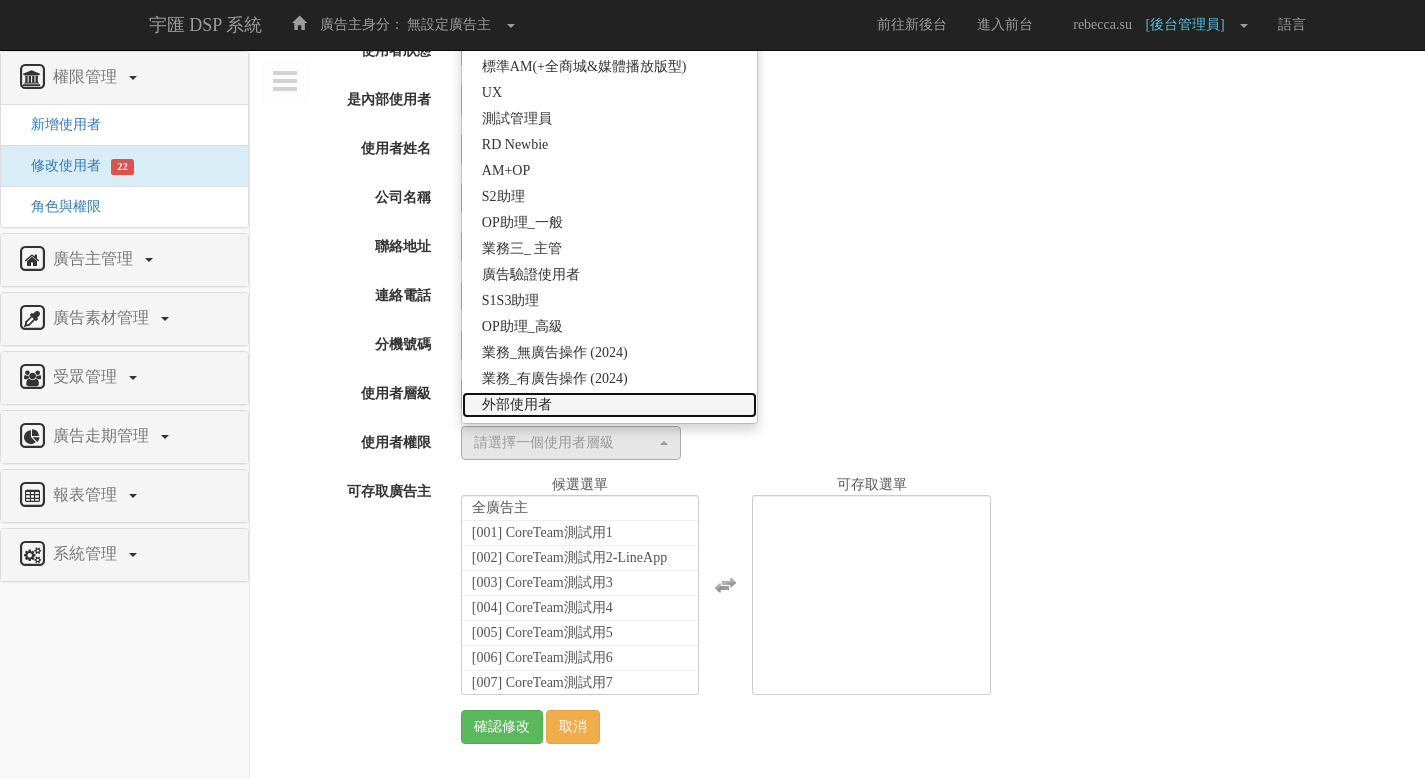 click on "外部使用者" at bounding box center [609, 405] 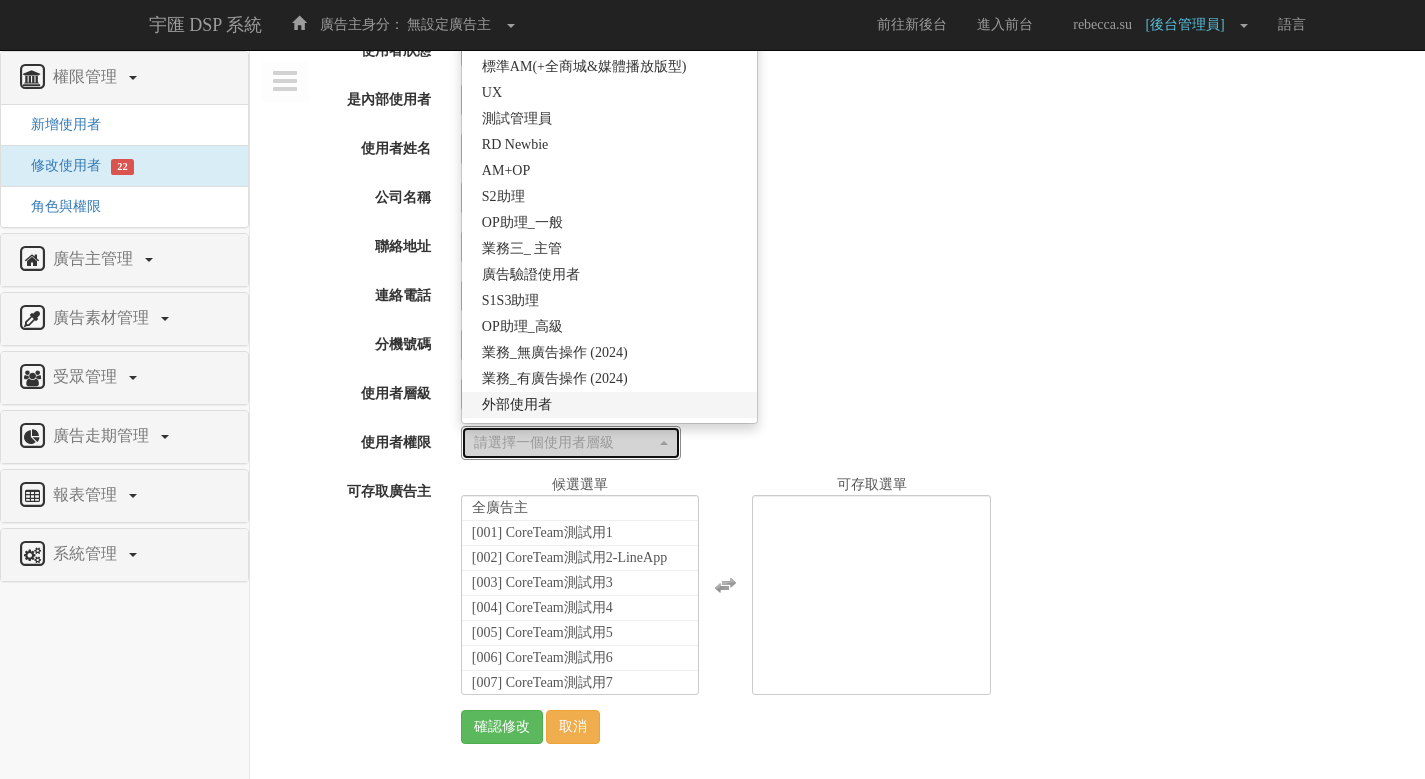 select on "69" 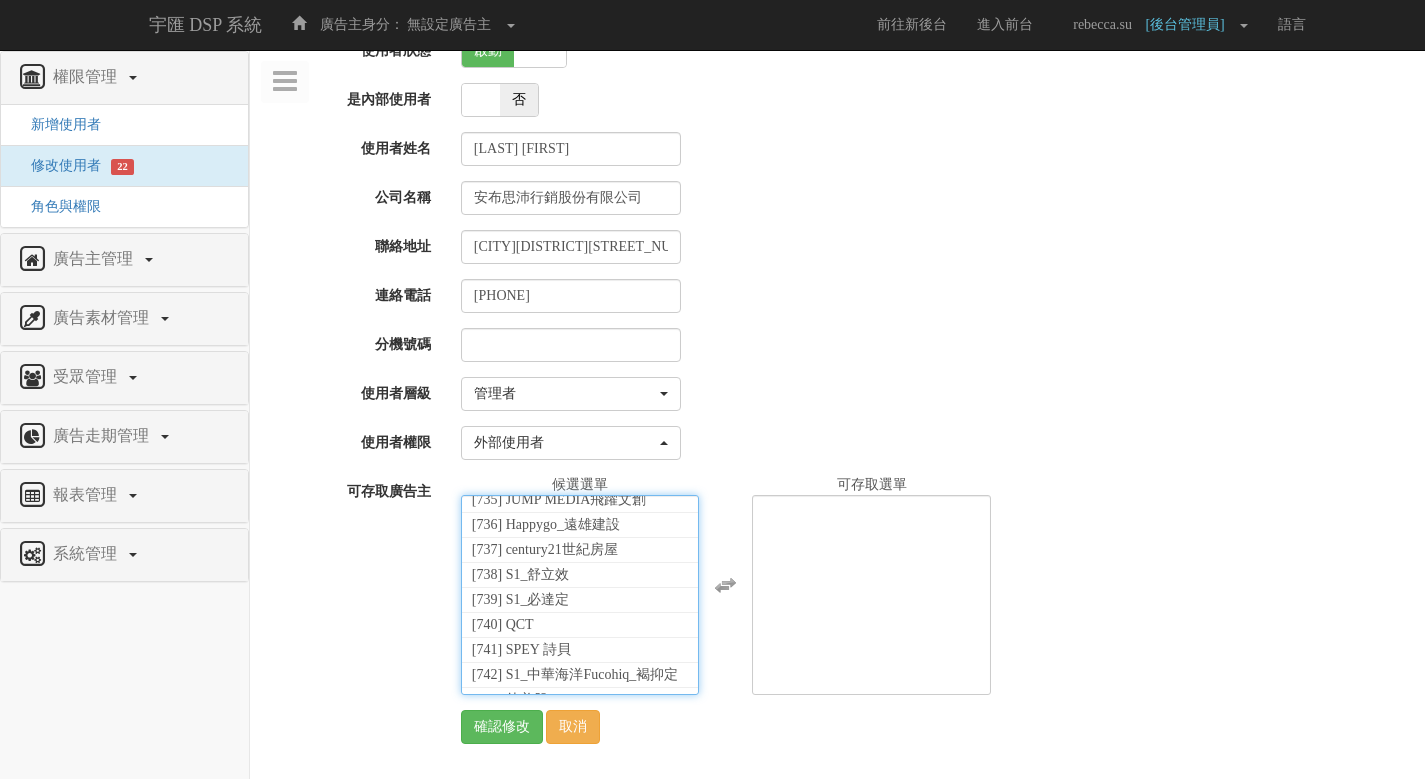 scroll, scrollTop: 44492, scrollLeft: 0, axis: vertical 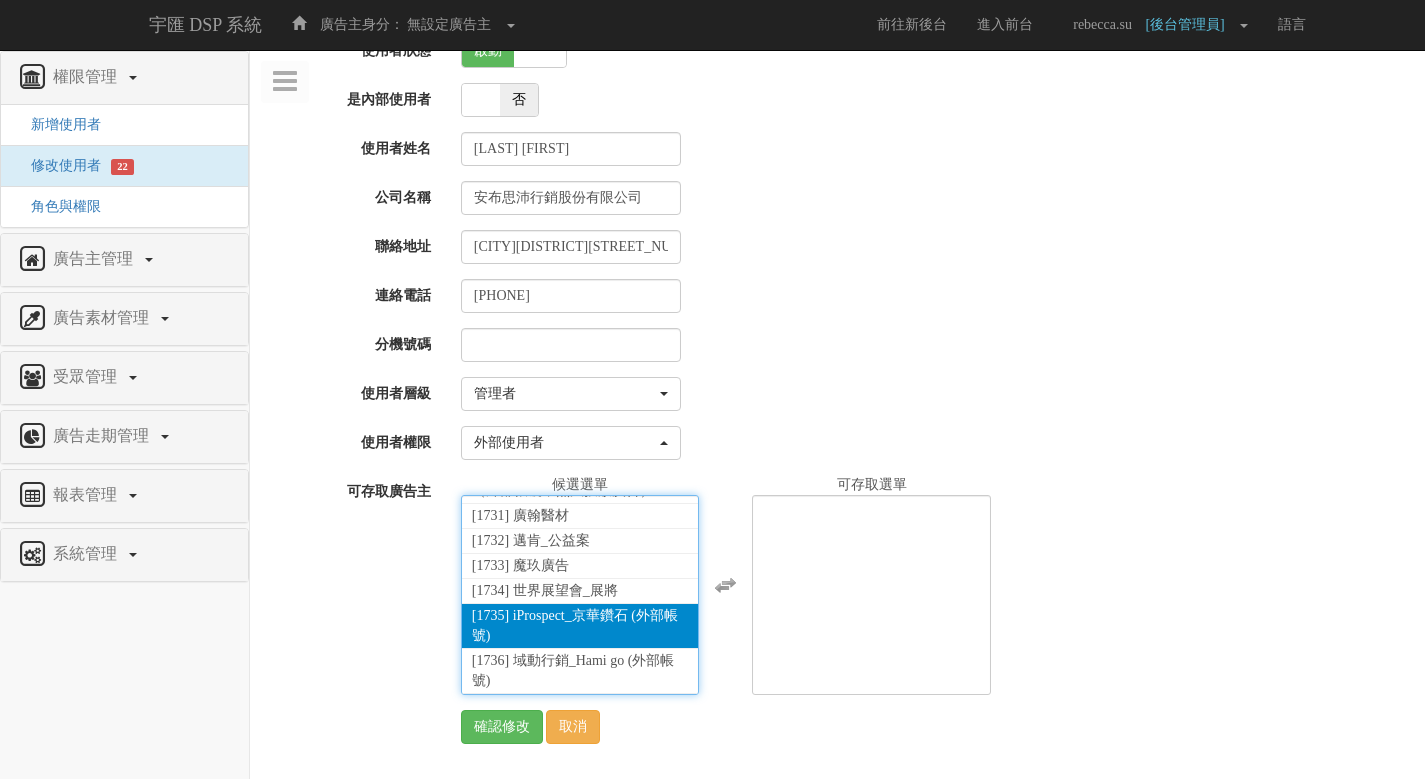 click on "[1735] iProspect_京華鑽石  (外部帳號)" at bounding box center (580, 626) 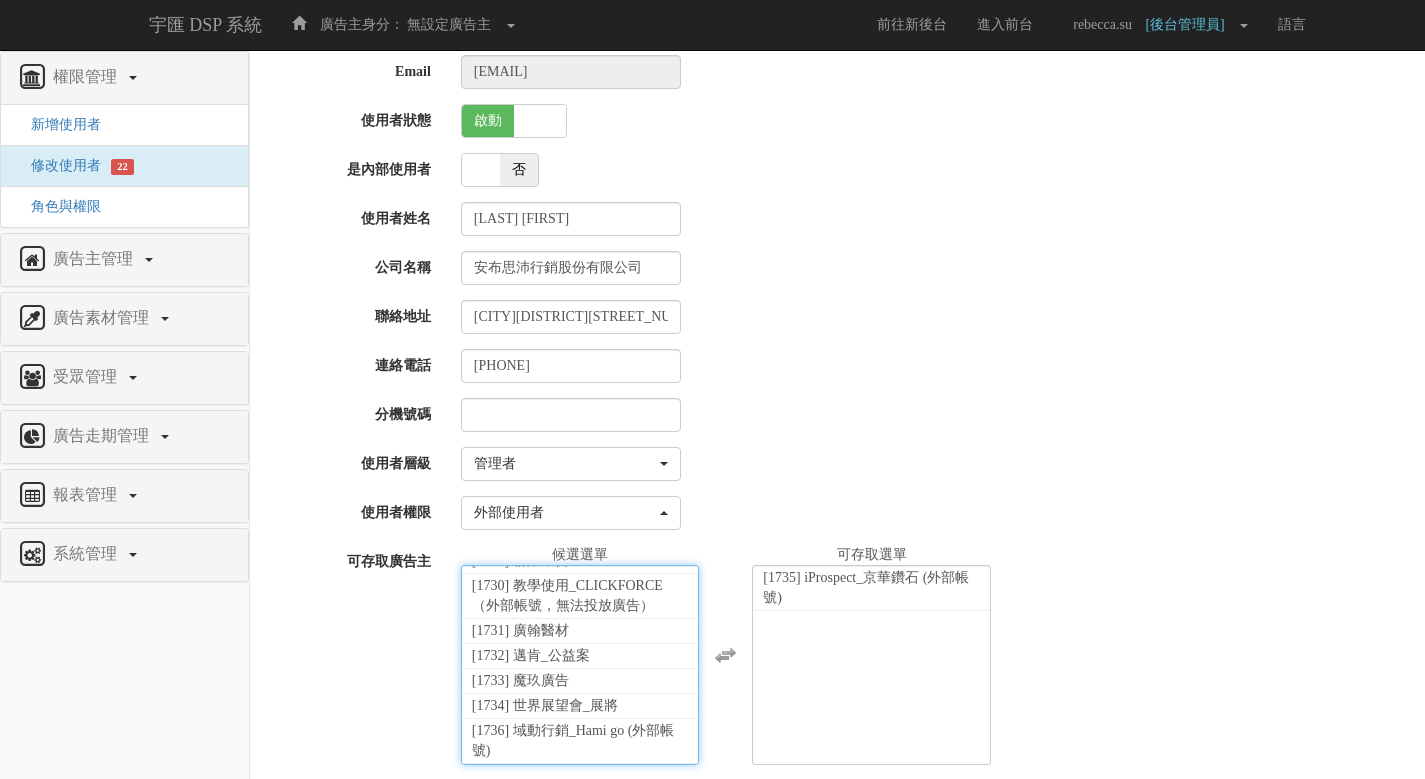 scroll, scrollTop: 0, scrollLeft: 0, axis: both 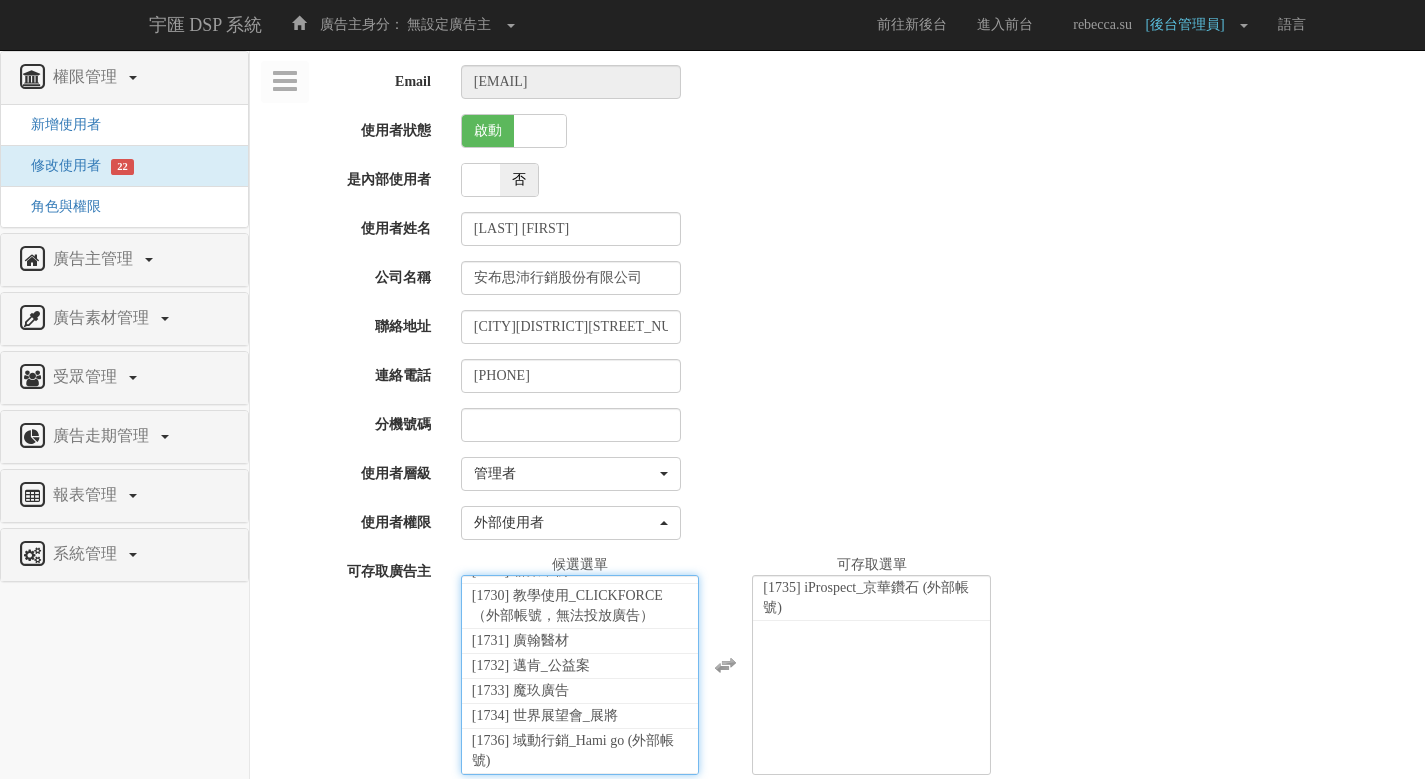 click on "Email
joy.hao@iprospect.com
使用者狀態
啟動   關閉
是內部使用者
是   否
使用者姓名
郝家芸
公司名稱
安布思沛行銷股份有限公司
聯絡地址
台北市信義區松高路77號43樓
連絡電話
02 2717 6588
分機號碼
使用者層級
請選擇一個使用者層級... 高級管理者 管理者 使用者 管理者   請選擇一個使用者層級... 高級管理者 管理者 使用者
使用者權限
請選擇一個使用者層級 PD UX" at bounding box center (837, 444) 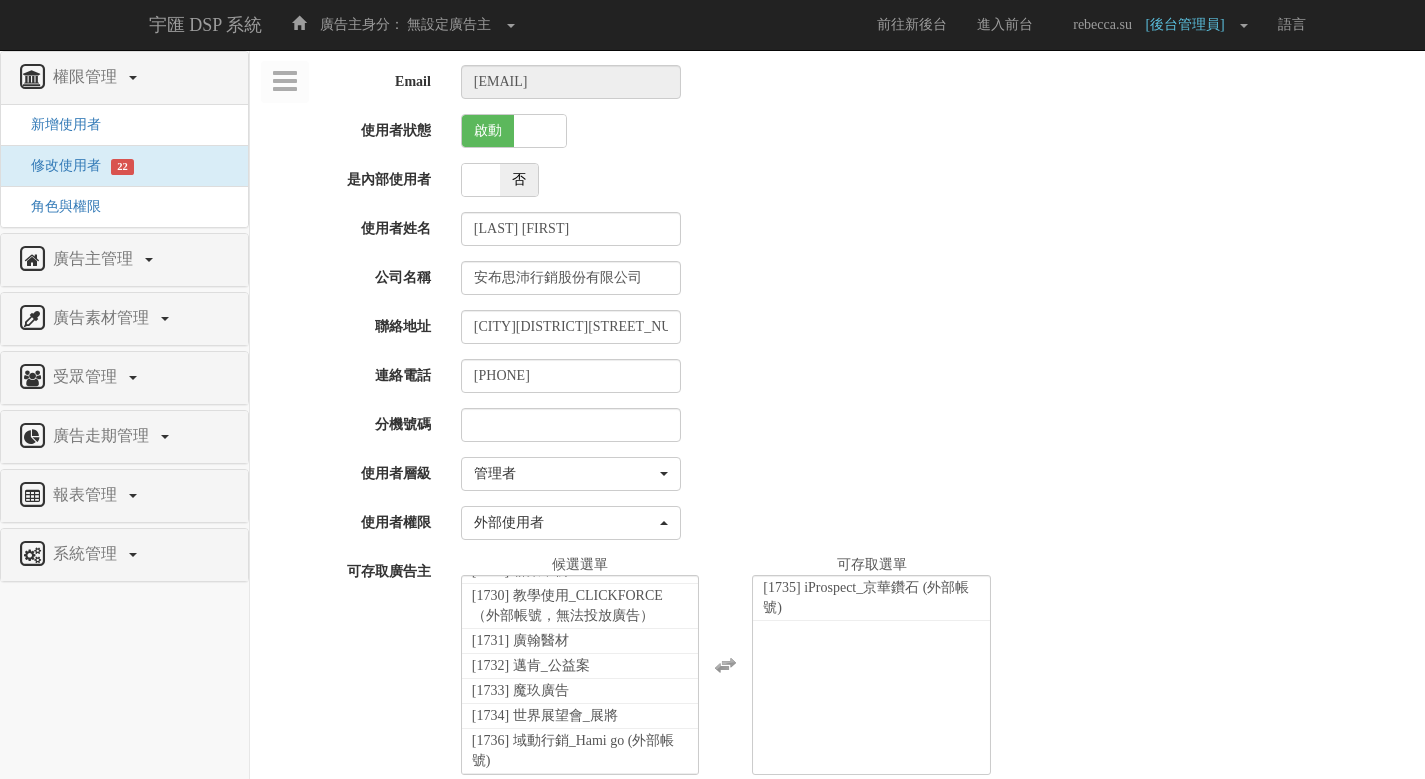 scroll, scrollTop: 80, scrollLeft: 0, axis: vertical 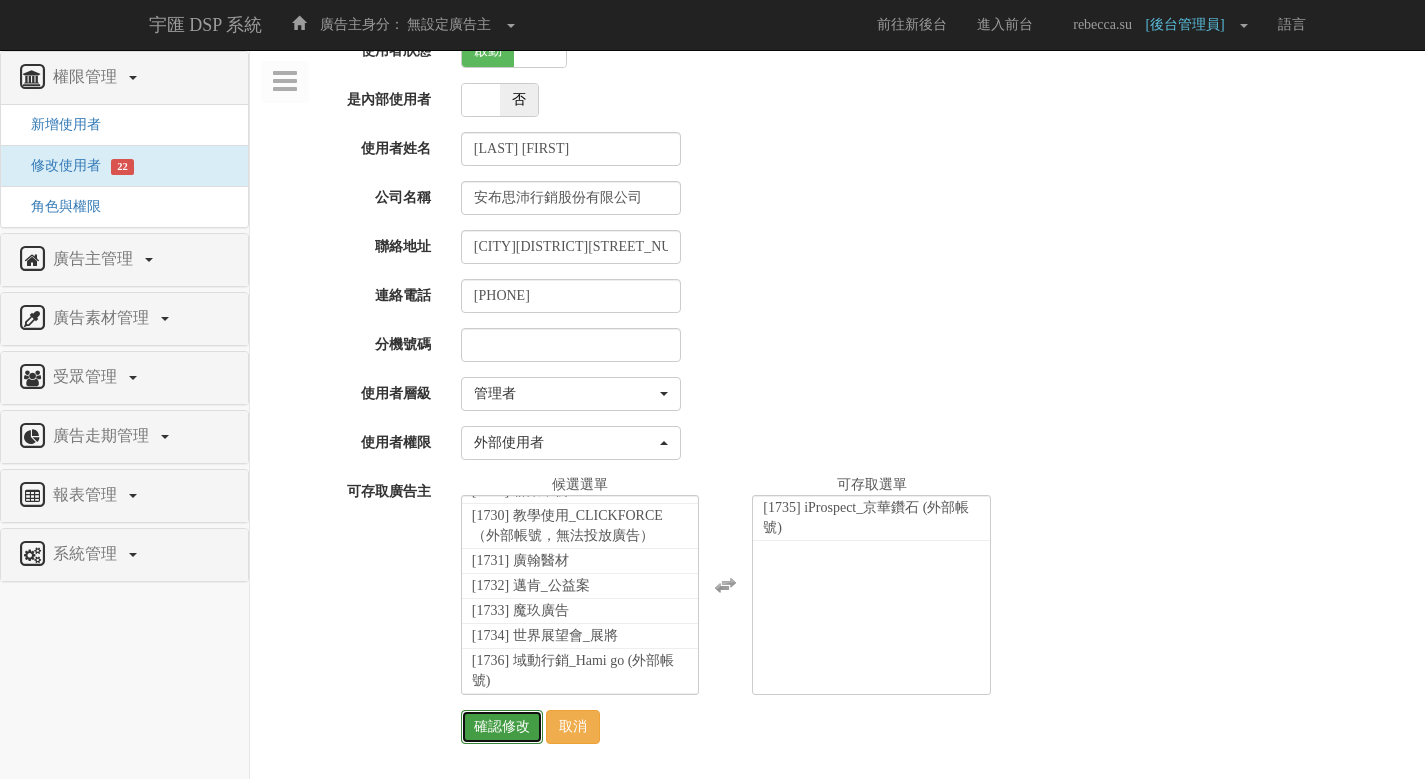 click on "確認修改" at bounding box center [502, 727] 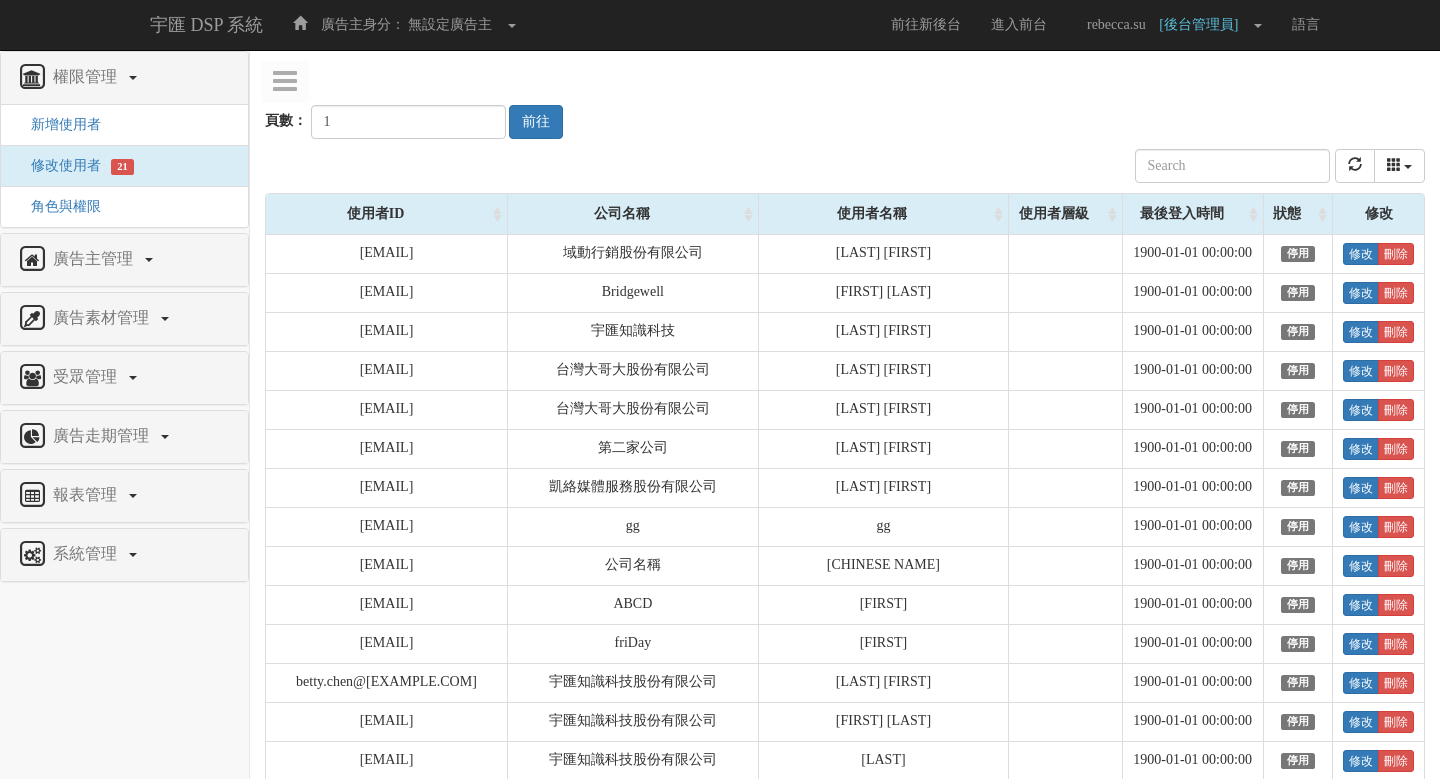 scroll, scrollTop: 0, scrollLeft: 0, axis: both 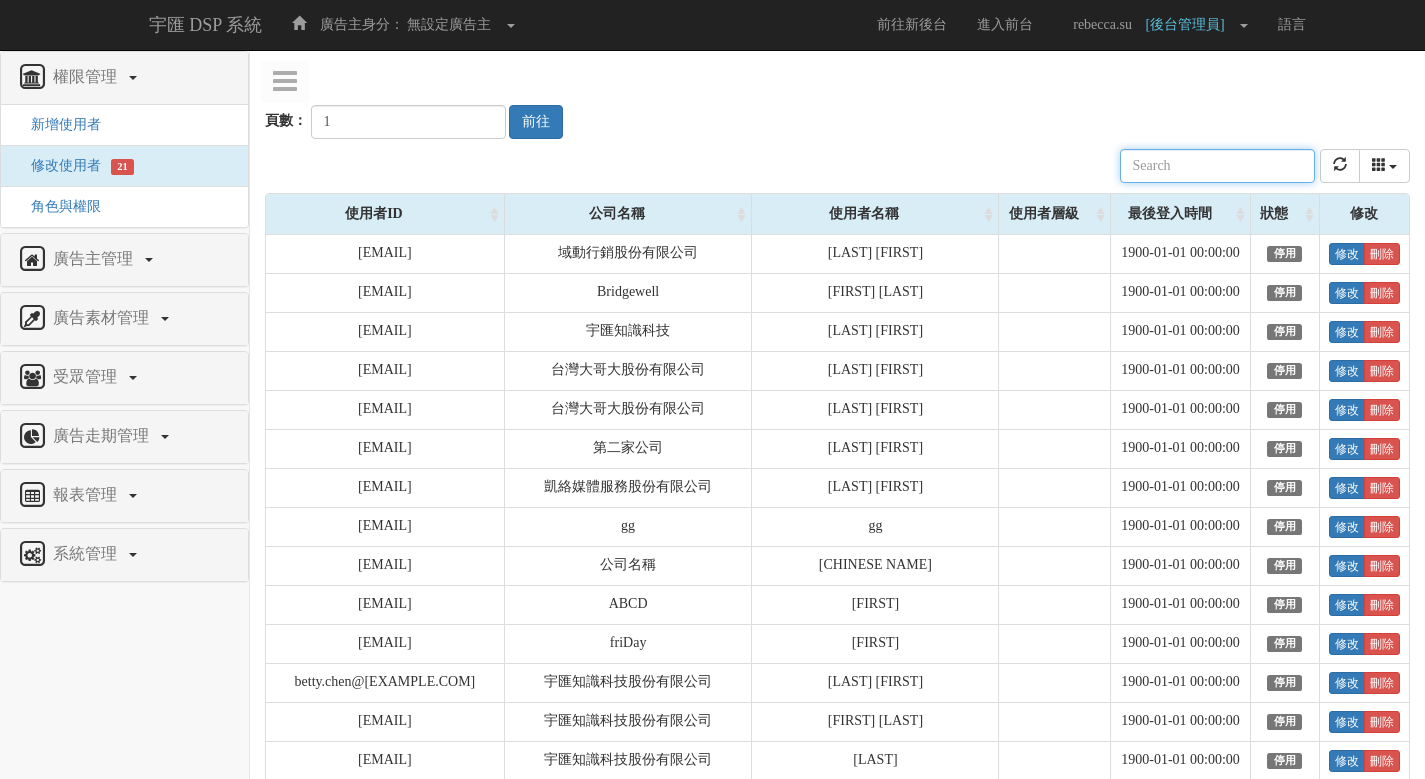click at bounding box center [1217, 166] 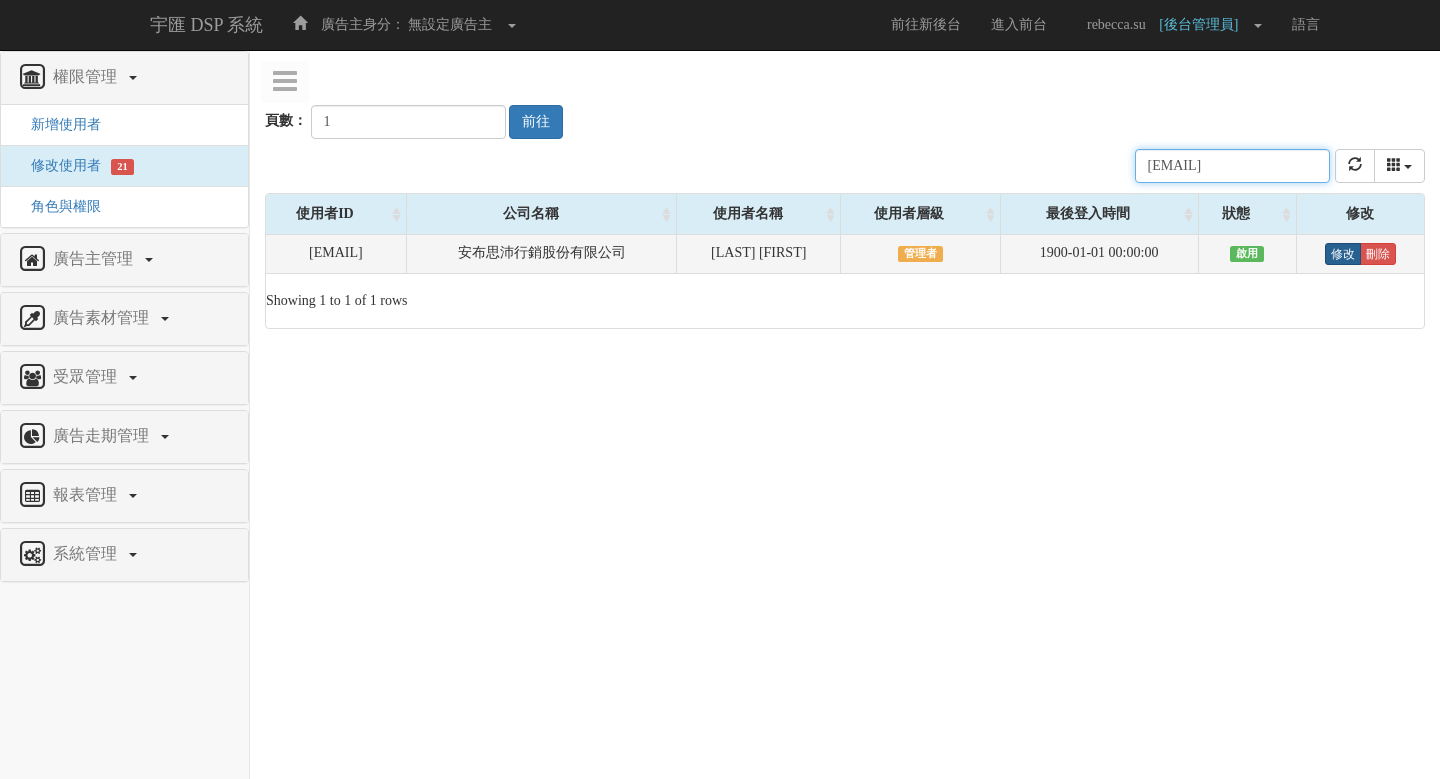 type on "[EMAIL]" 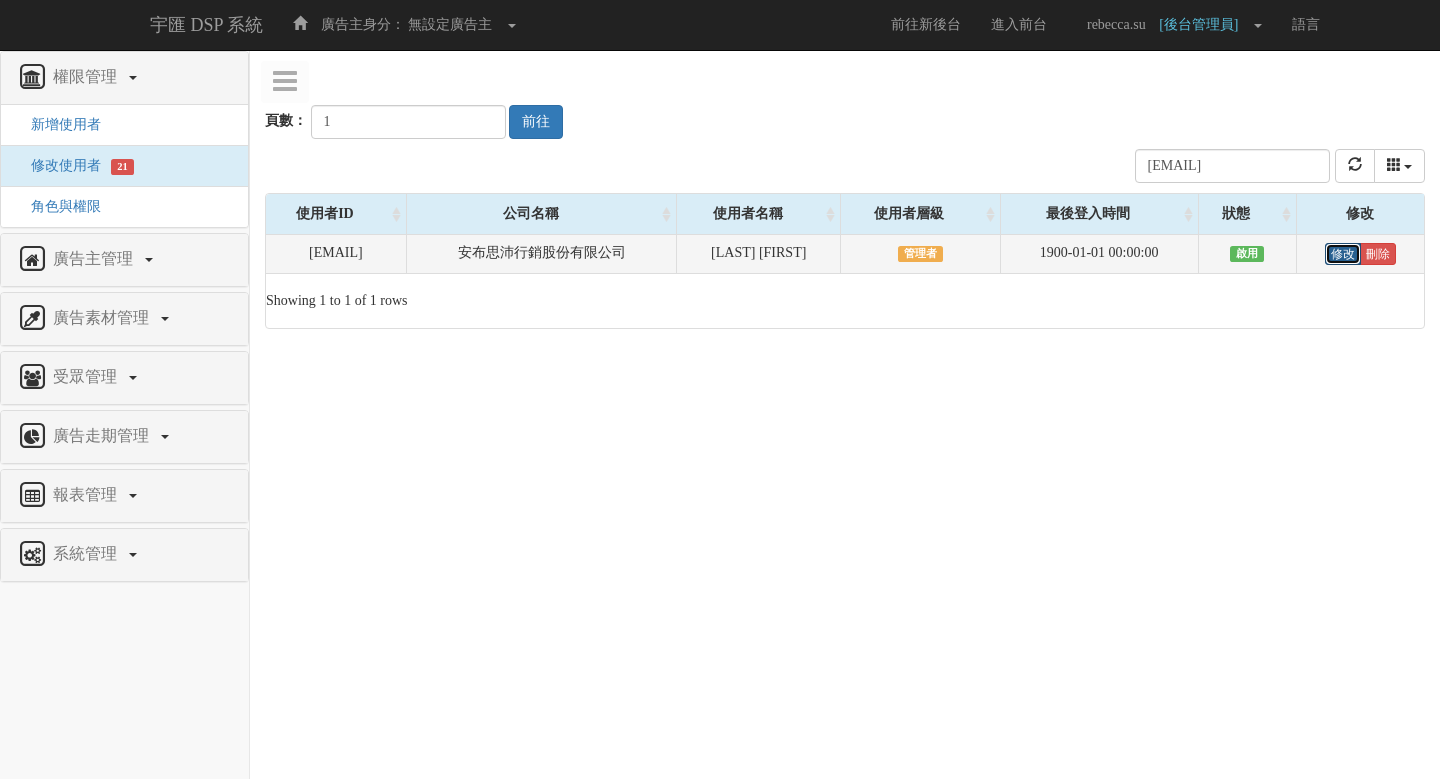 click on "修改" at bounding box center [1343, 254] 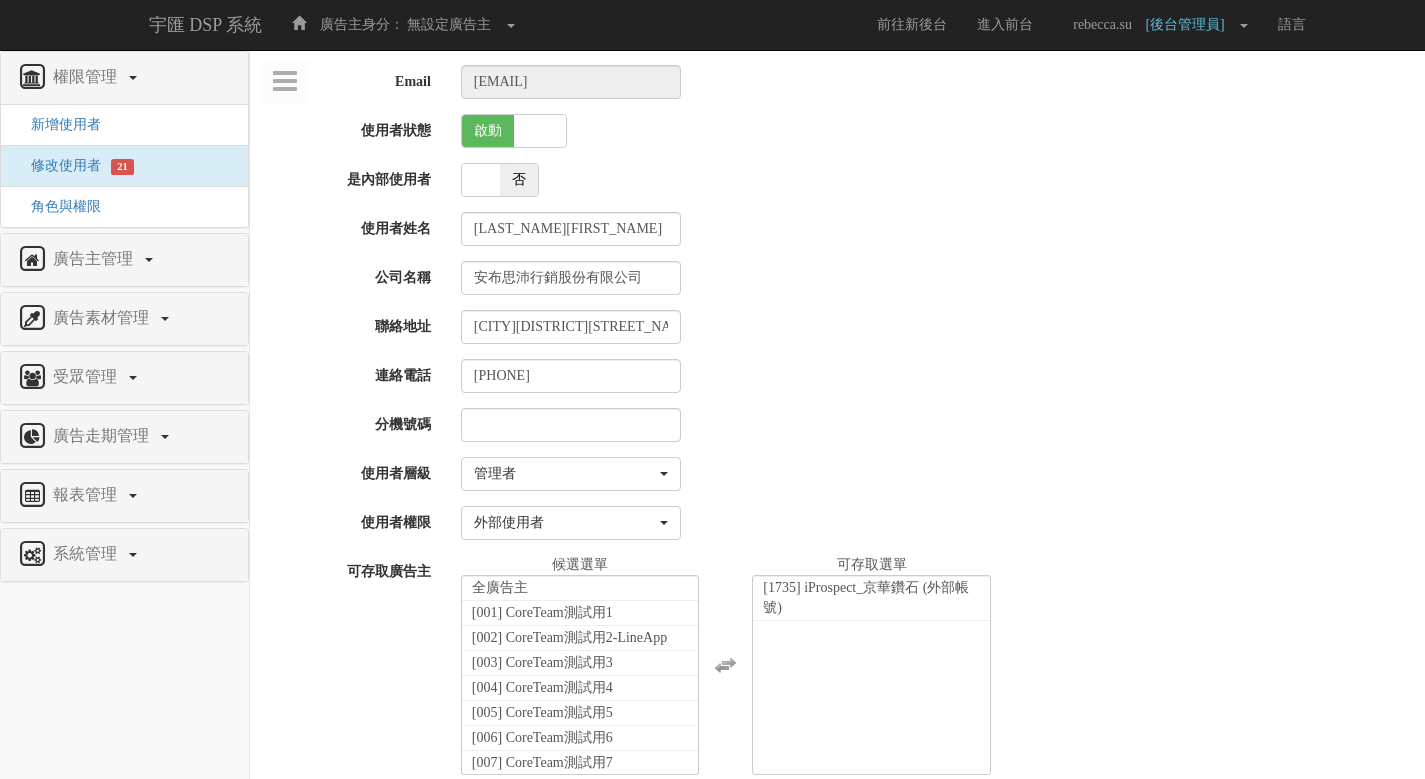 select on "Manager" 